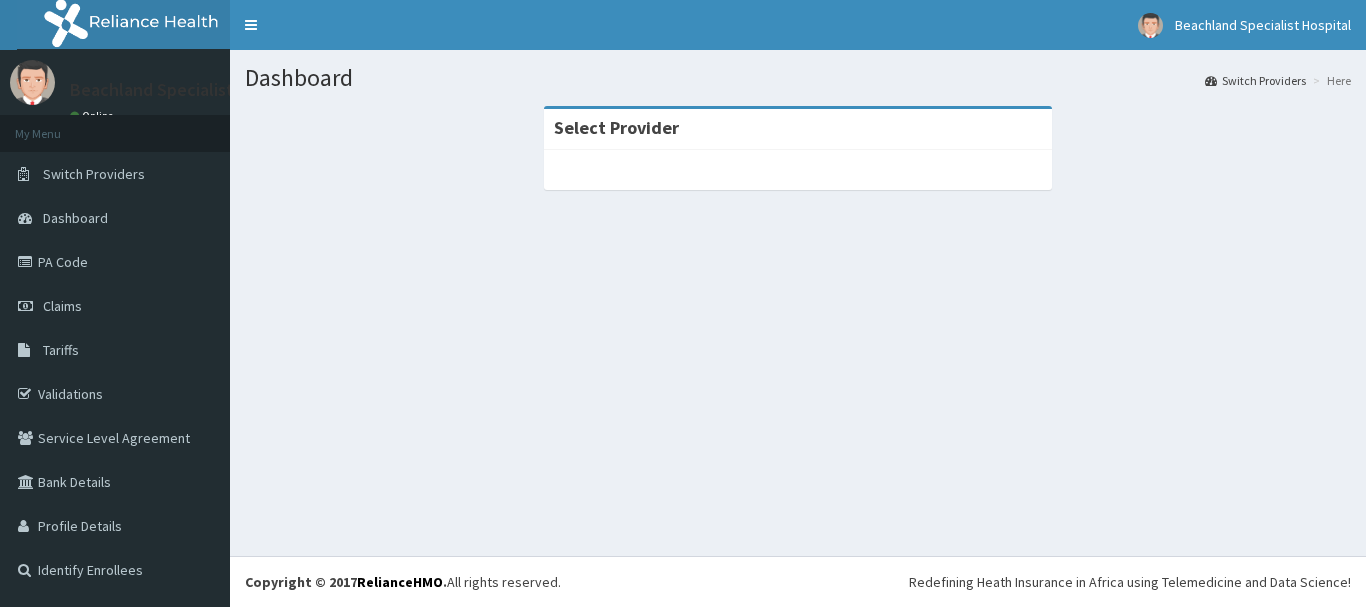 scroll, scrollTop: 0, scrollLeft: 0, axis: both 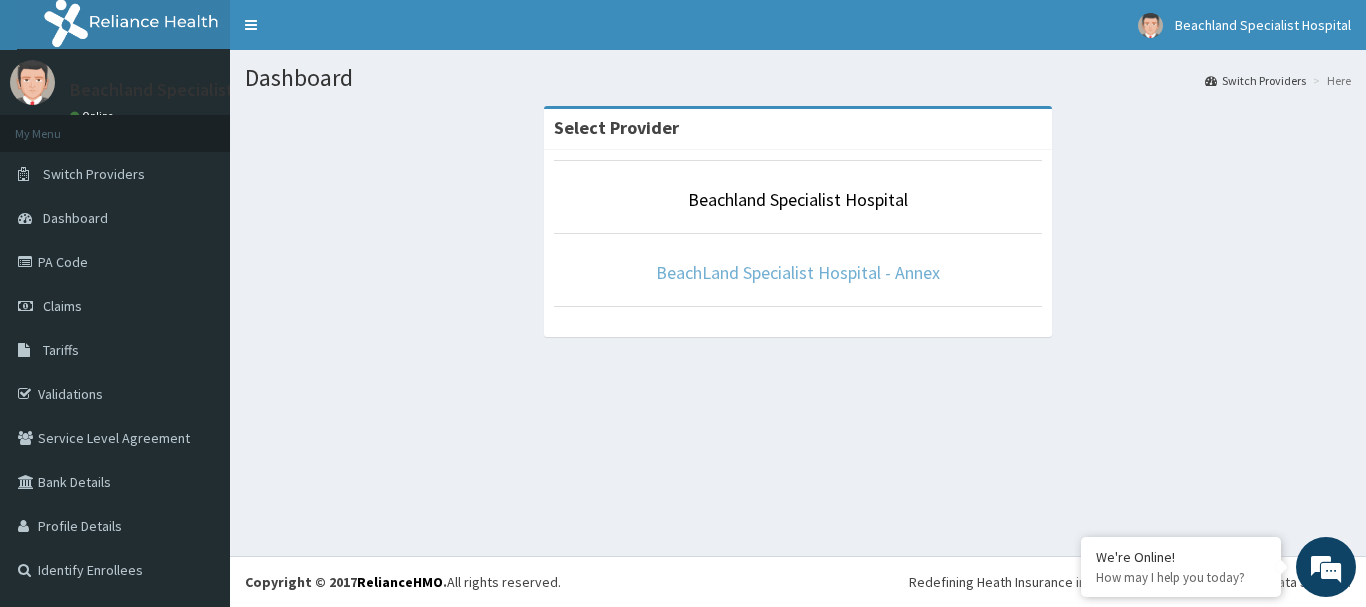 click on "BeachLand Specialist Hospital  - Annex" at bounding box center (798, 272) 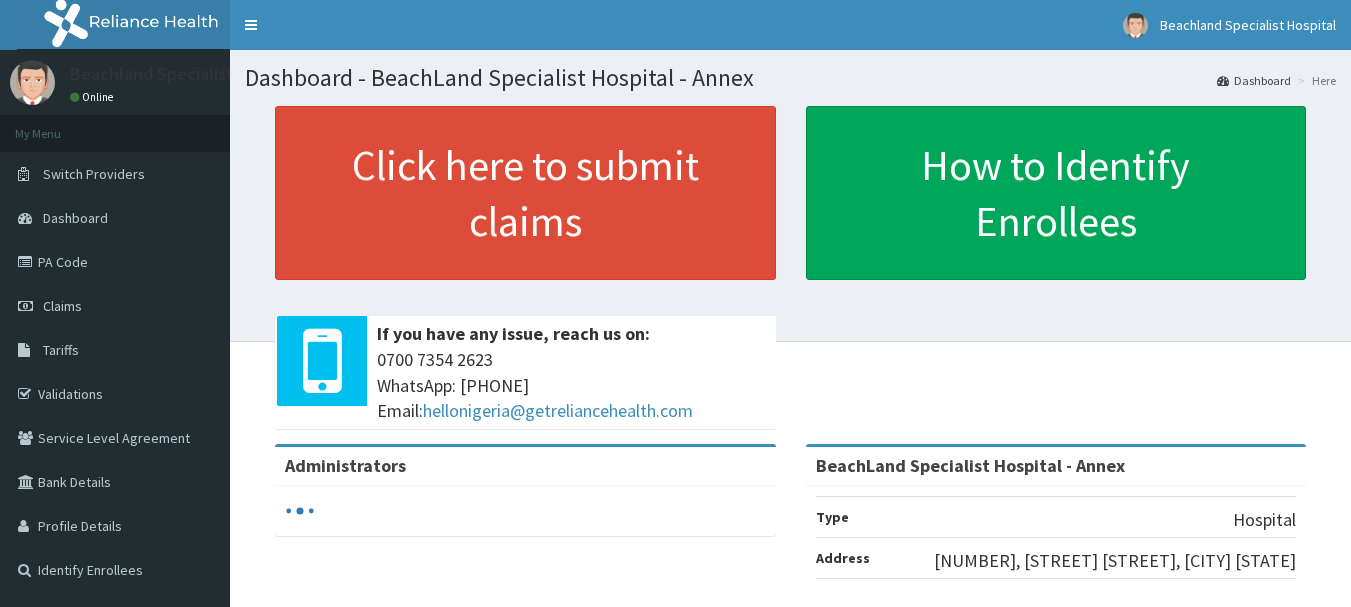 scroll, scrollTop: 0, scrollLeft: 0, axis: both 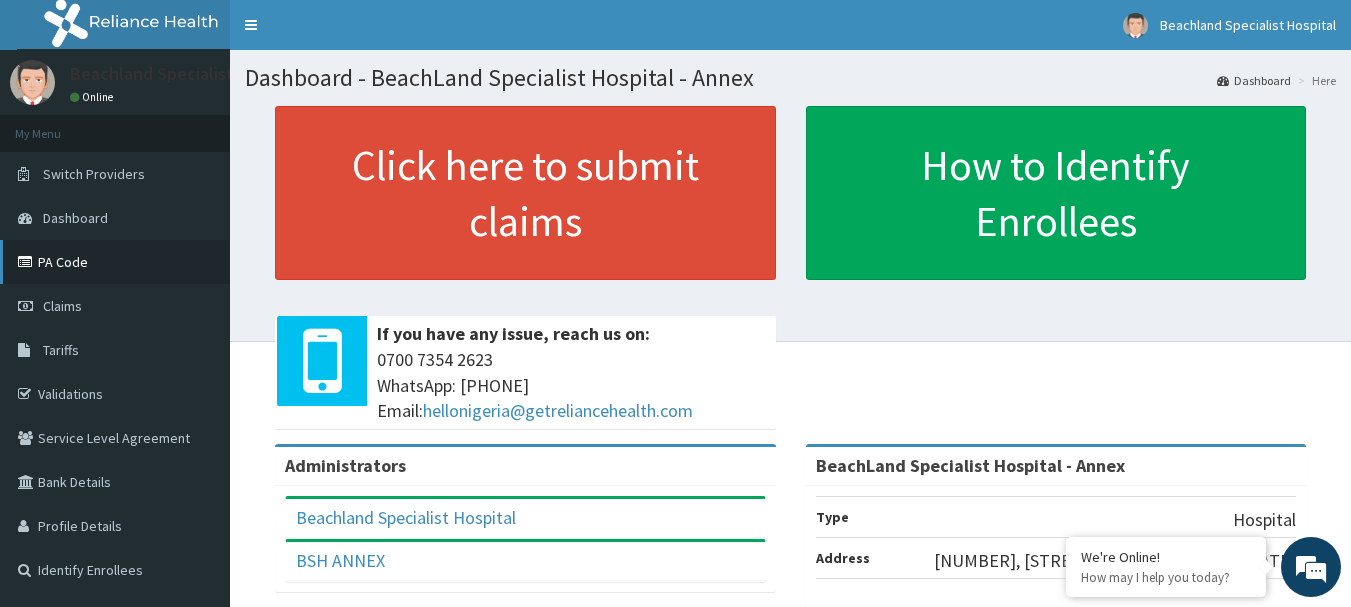 click on "PA Code" at bounding box center [115, 262] 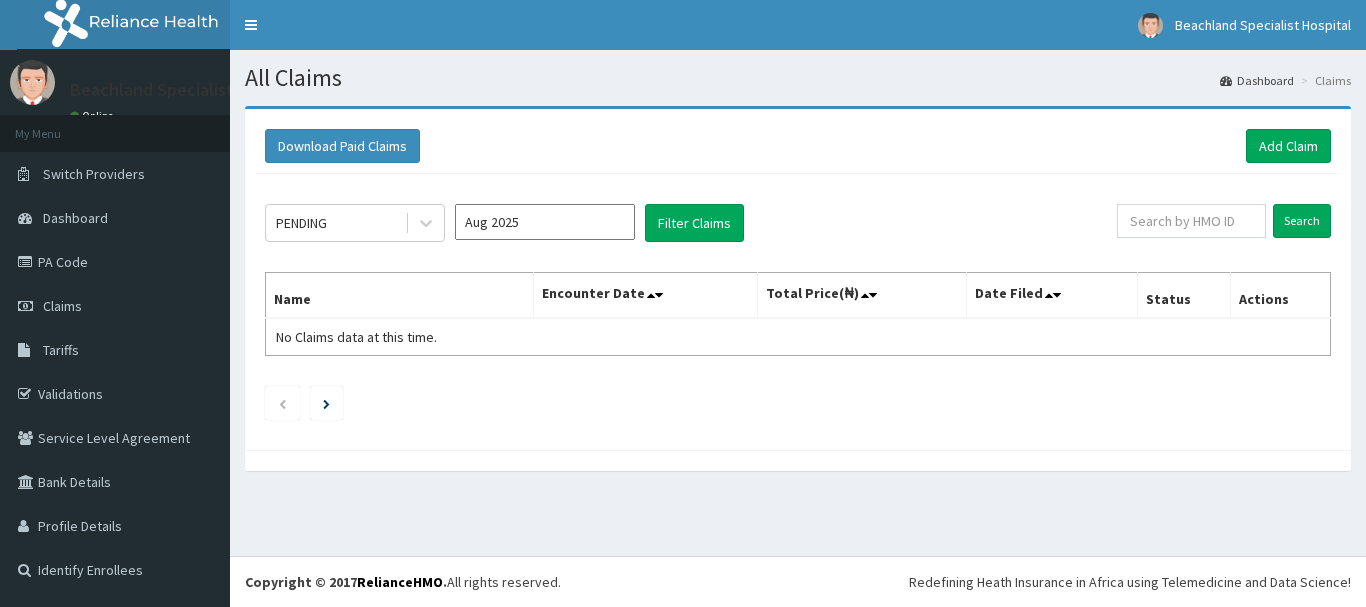 scroll, scrollTop: 0, scrollLeft: 0, axis: both 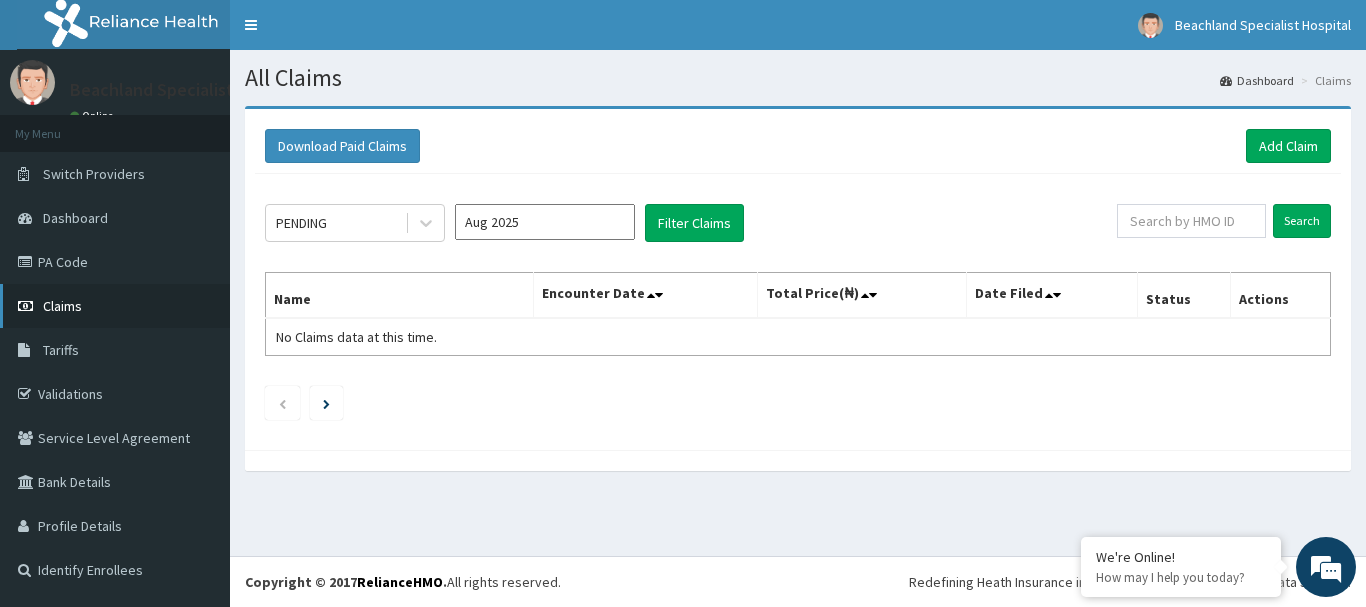 click on "Claims" at bounding box center [115, 306] 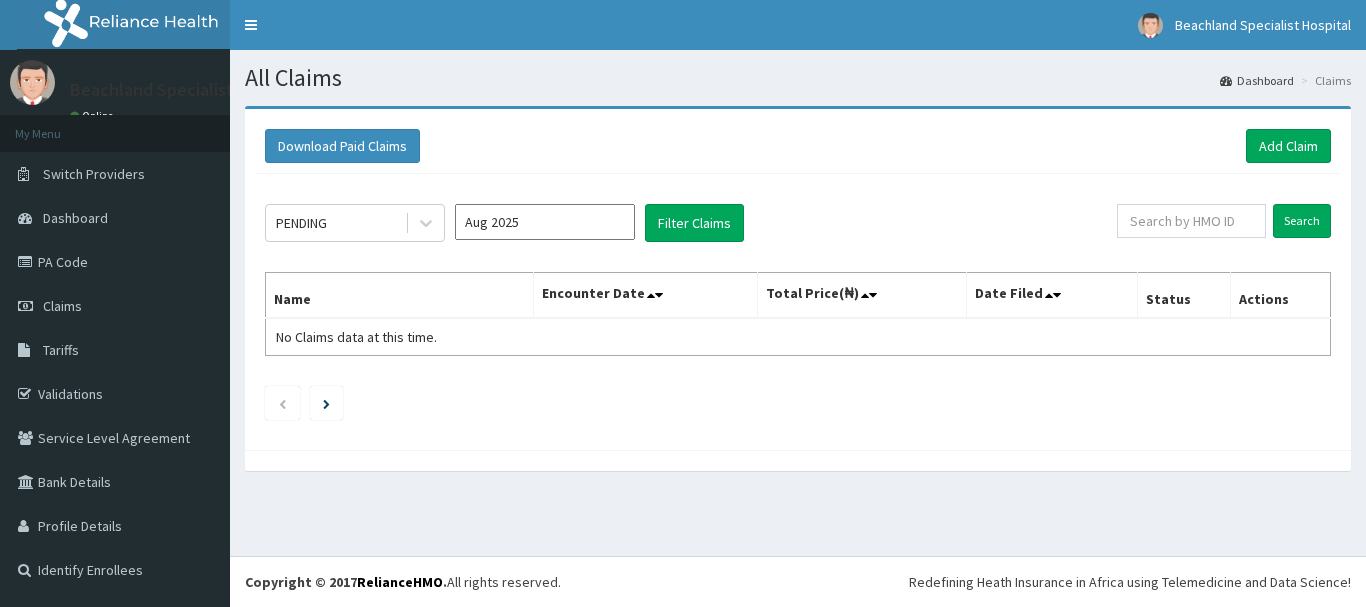 click on "Add Claim" at bounding box center (1288, 146) 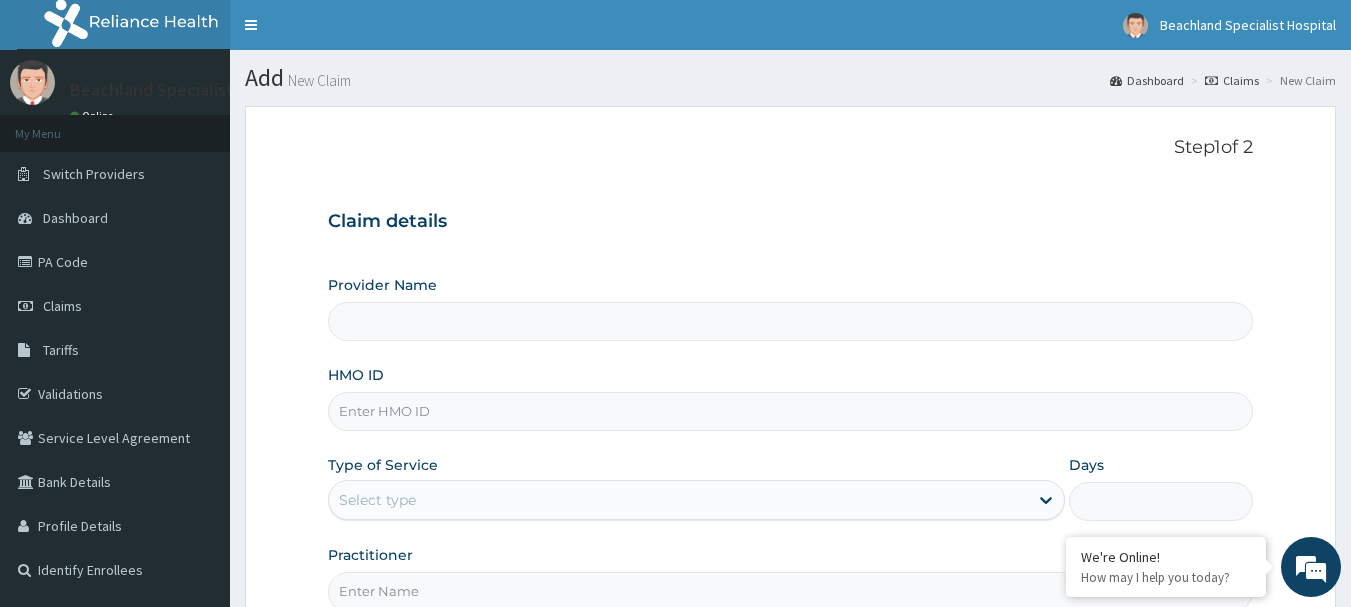 scroll, scrollTop: 0, scrollLeft: 0, axis: both 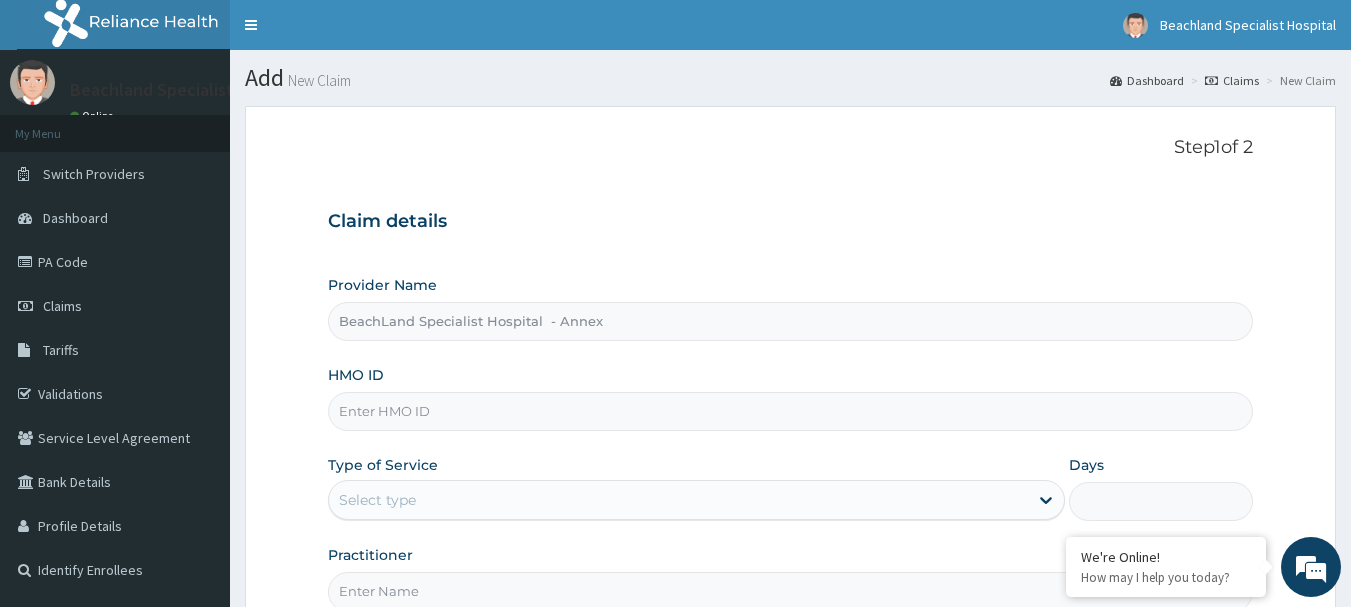 click on "HMO ID" at bounding box center (791, 411) 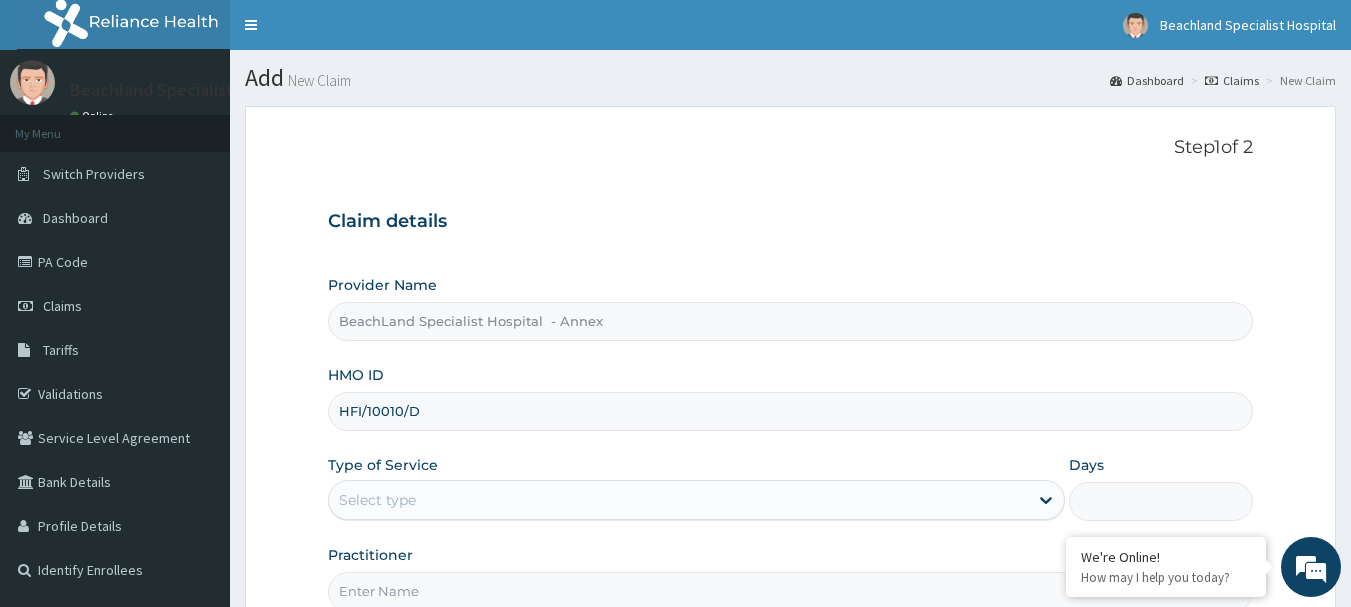 type on "HFI/10010/D" 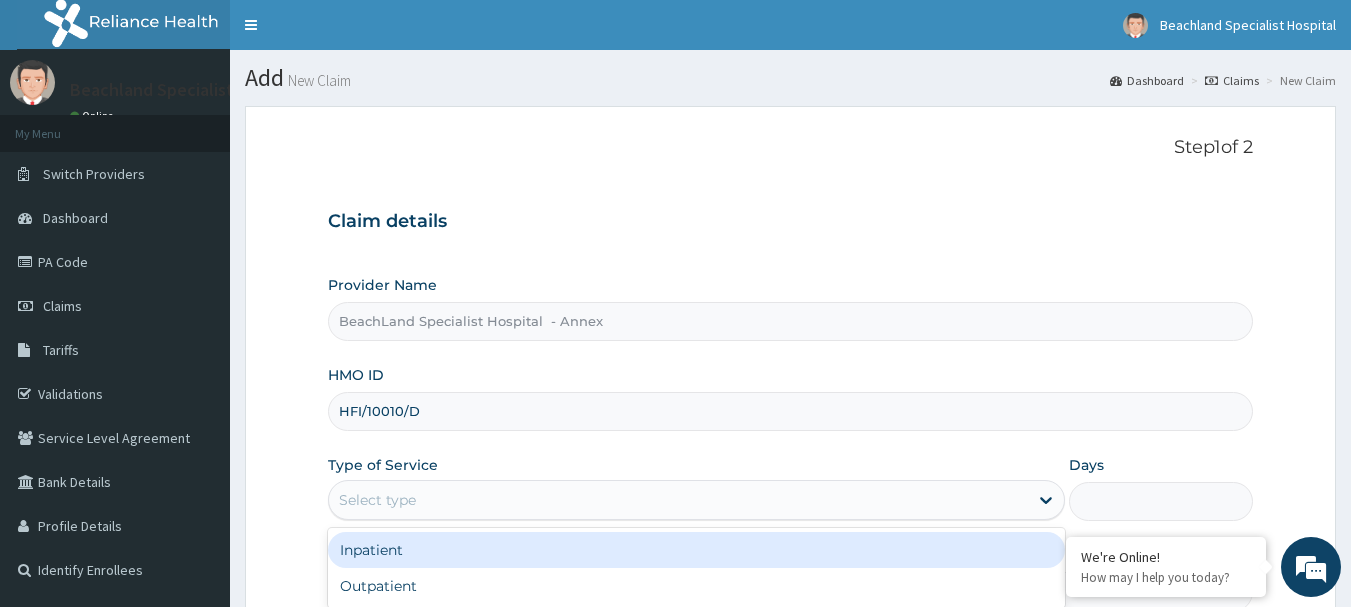 click on "Inpatient" at bounding box center [696, 550] 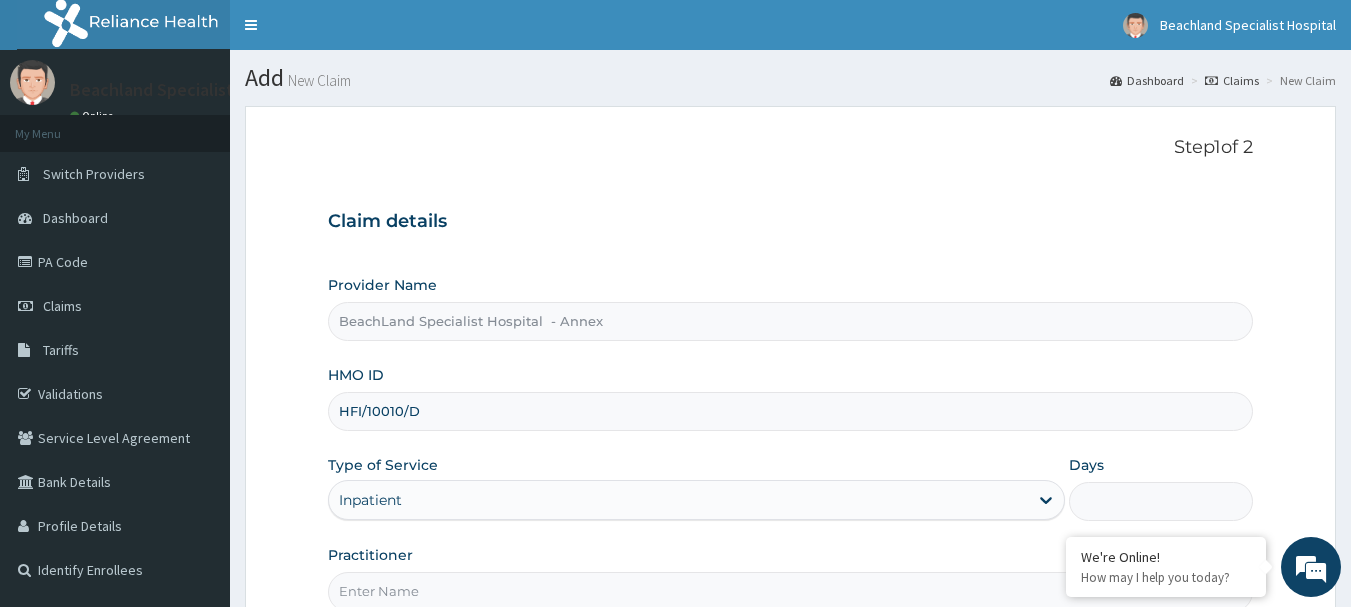 scroll, scrollTop: 67, scrollLeft: 0, axis: vertical 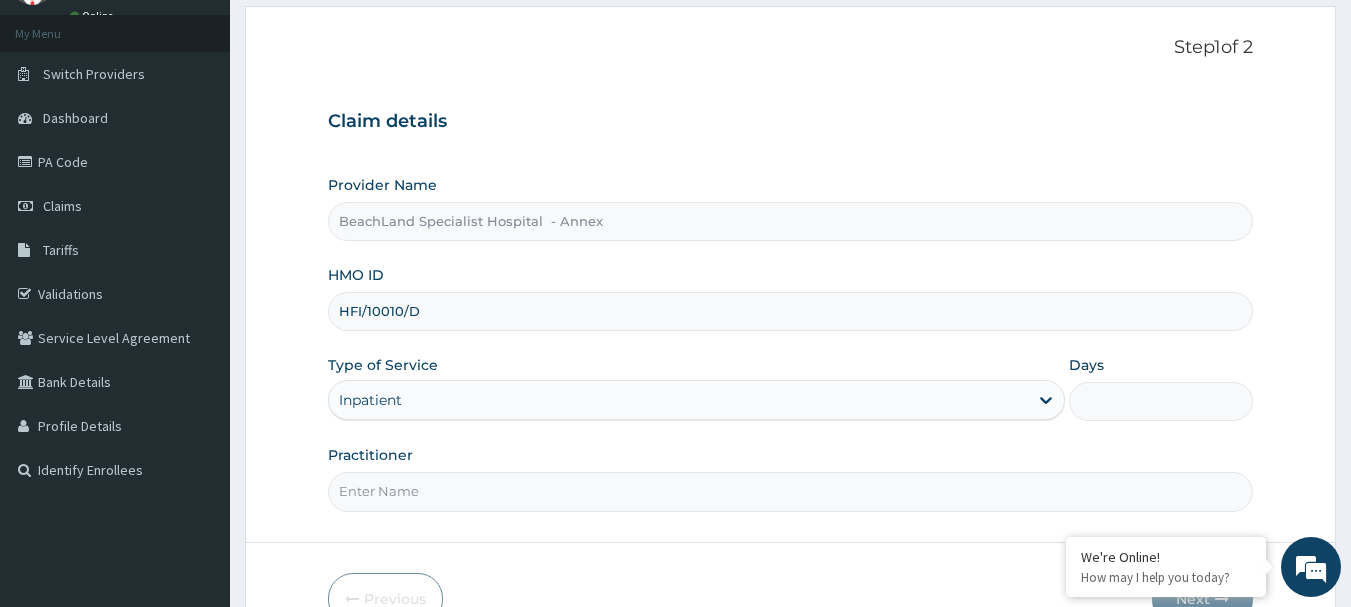 drag, startPoint x: 394, startPoint y: 488, endPoint x: 403, endPoint y: 464, distance: 25.632011 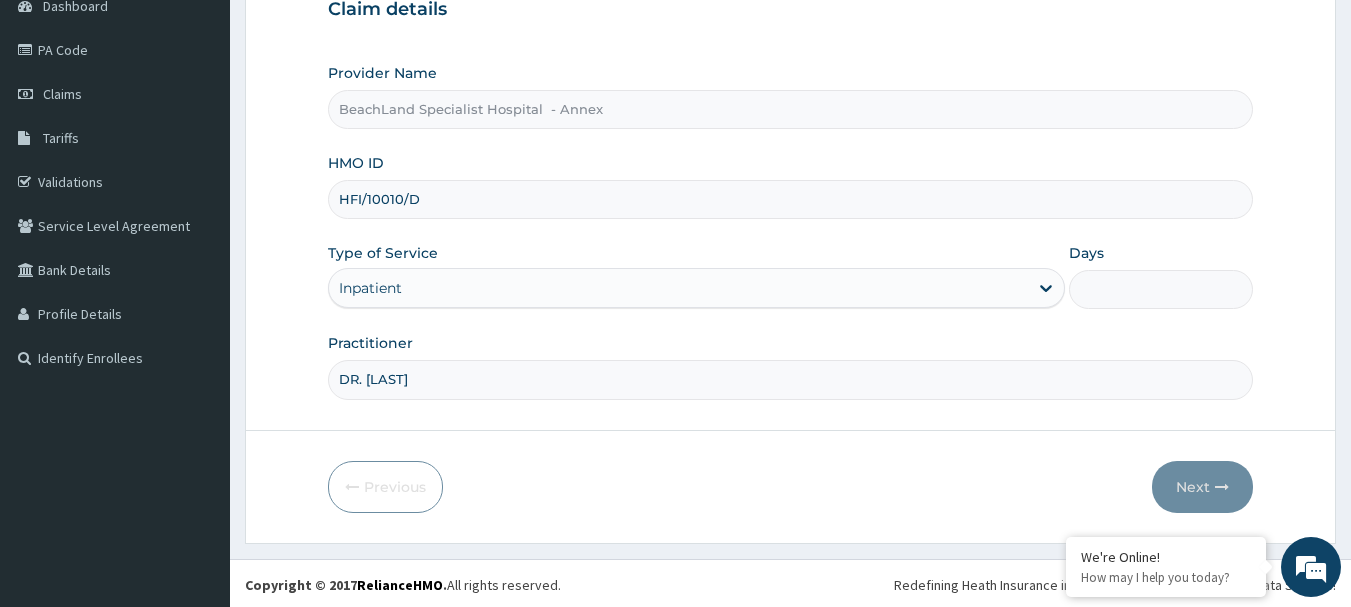 scroll, scrollTop: 215, scrollLeft: 0, axis: vertical 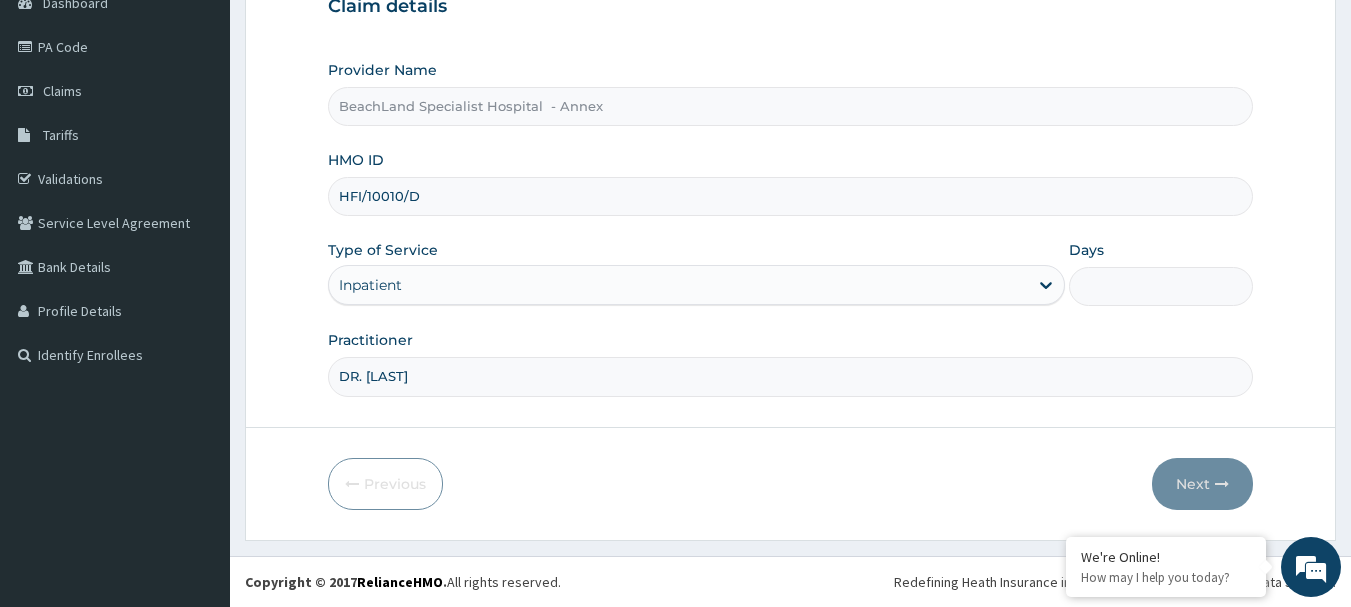 click on "Days" at bounding box center (1161, 286) 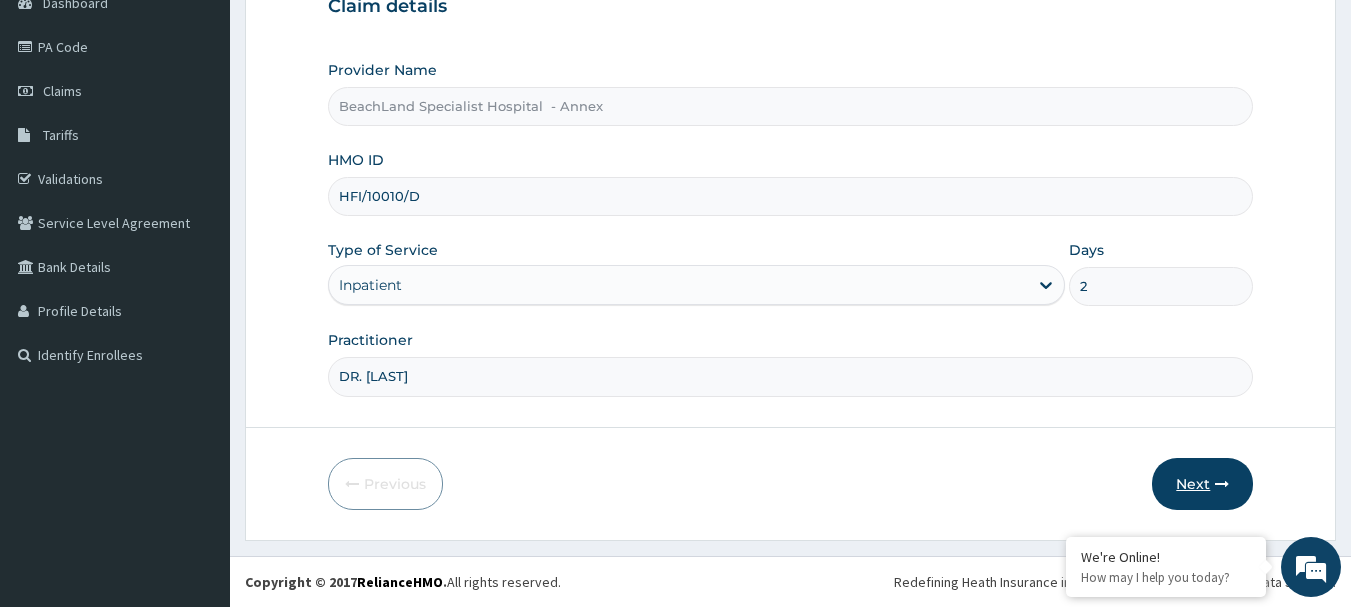 type on "2" 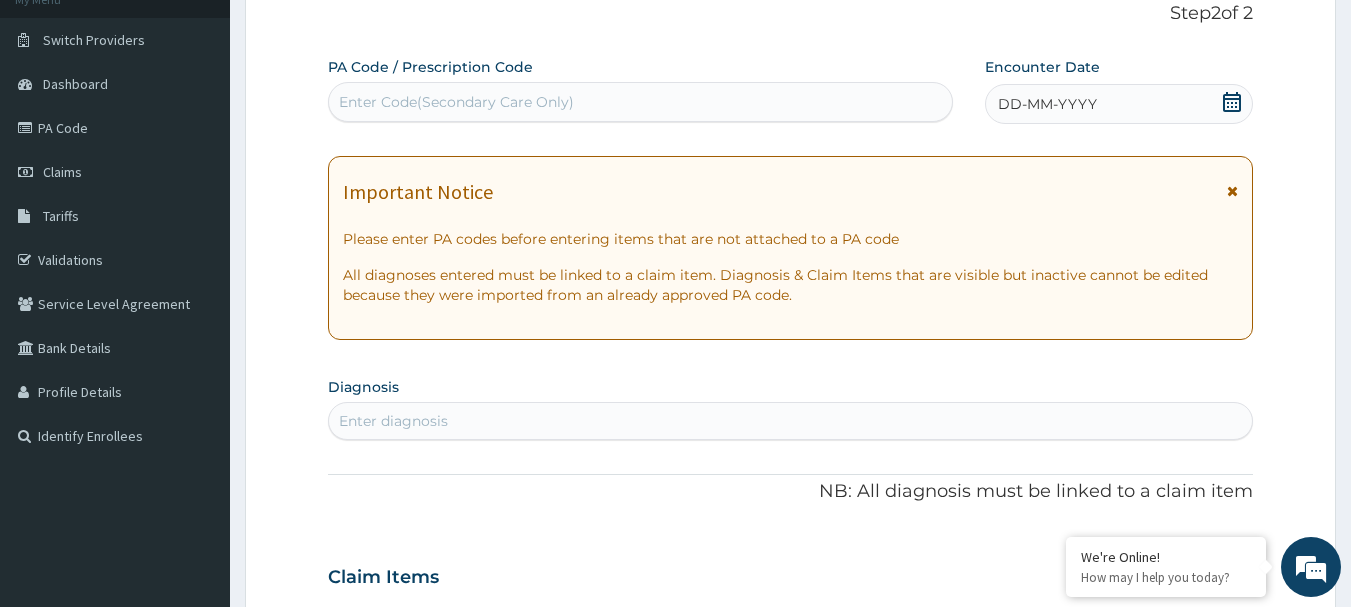 scroll, scrollTop: 15, scrollLeft: 0, axis: vertical 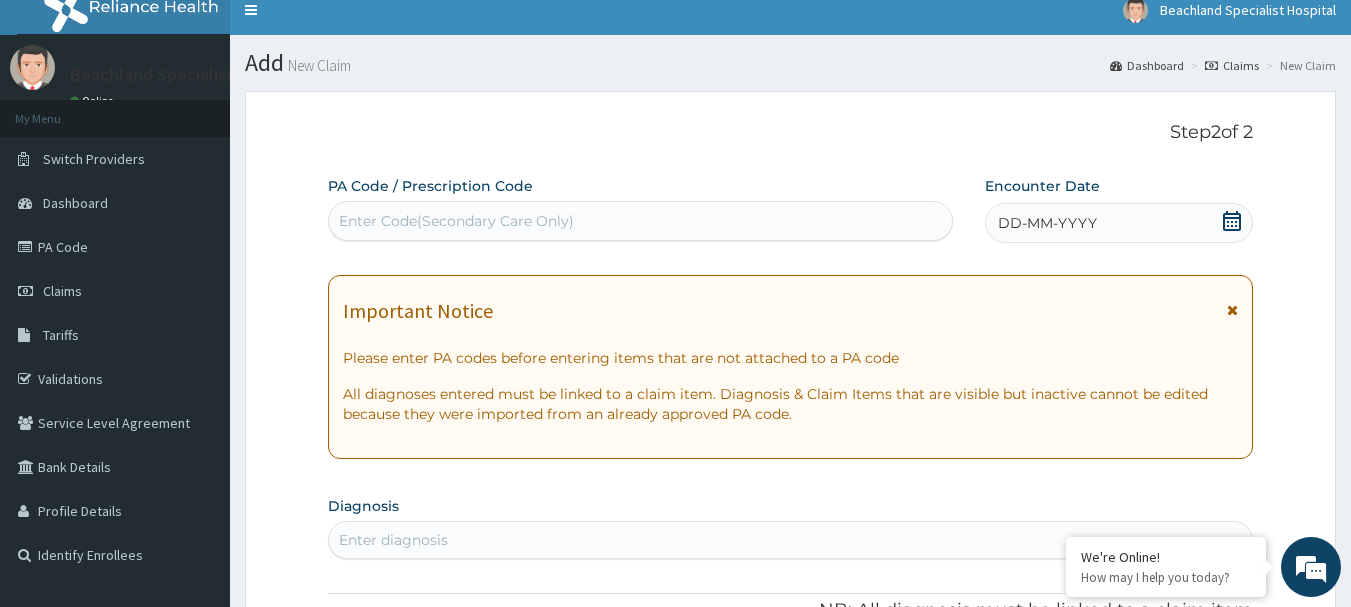 click on "Enter Code(Secondary Care Only)" at bounding box center [456, 221] 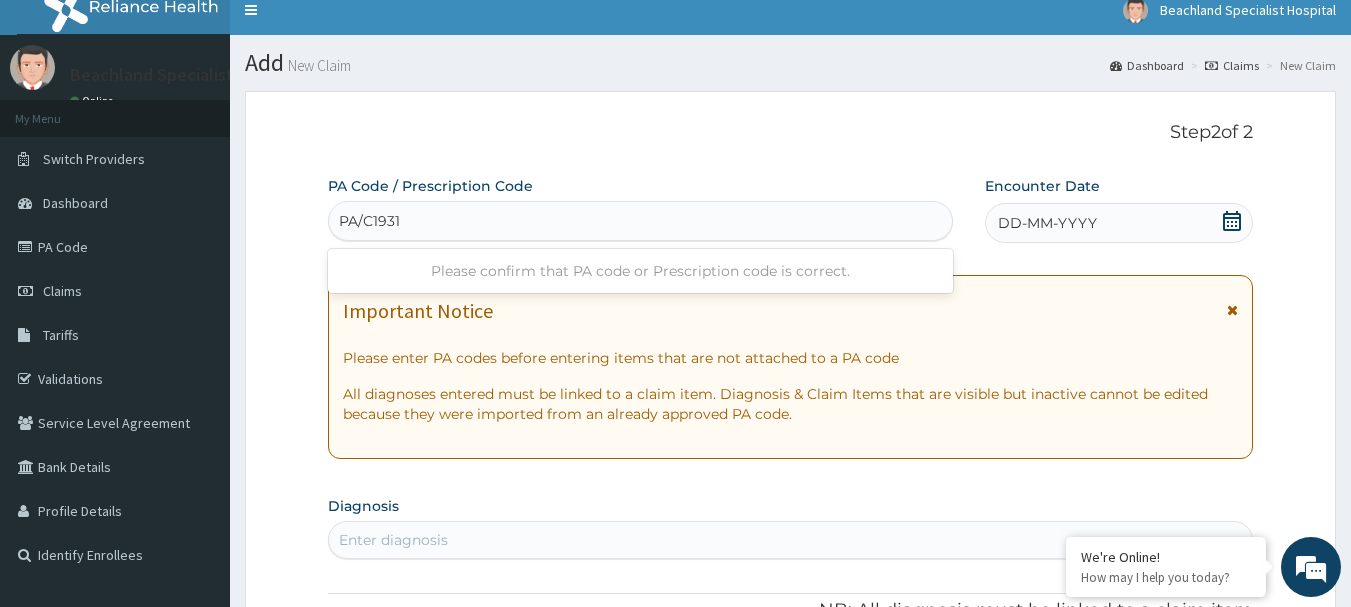 type on "PA/C19311" 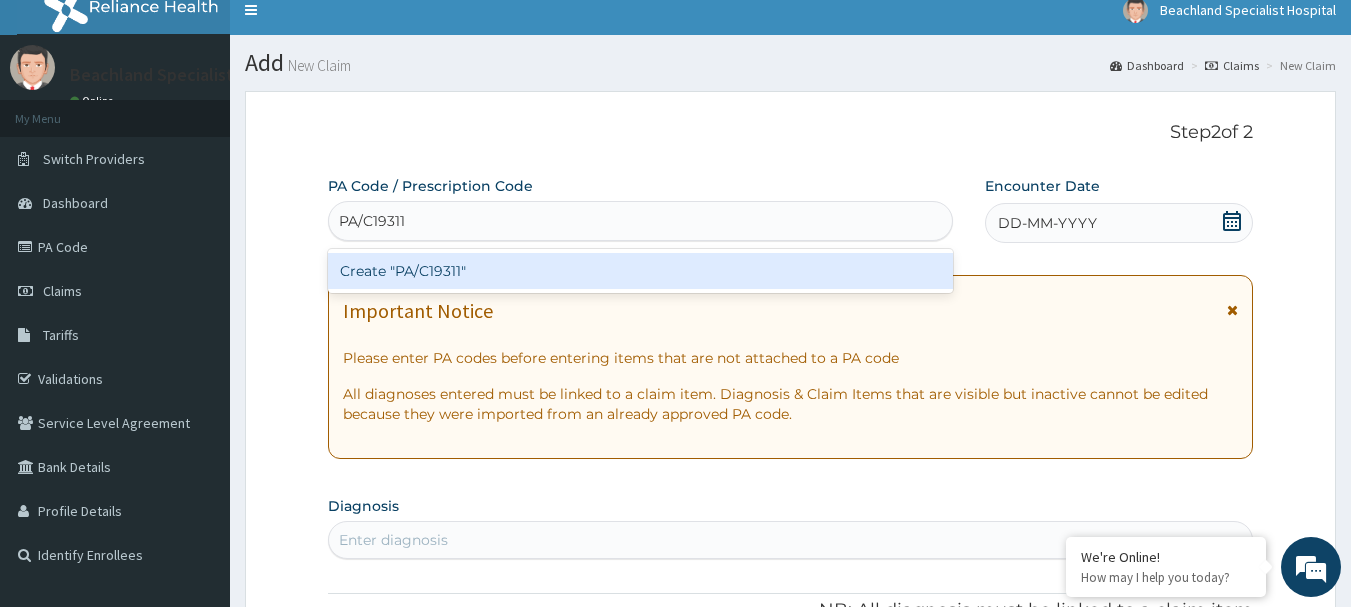 type 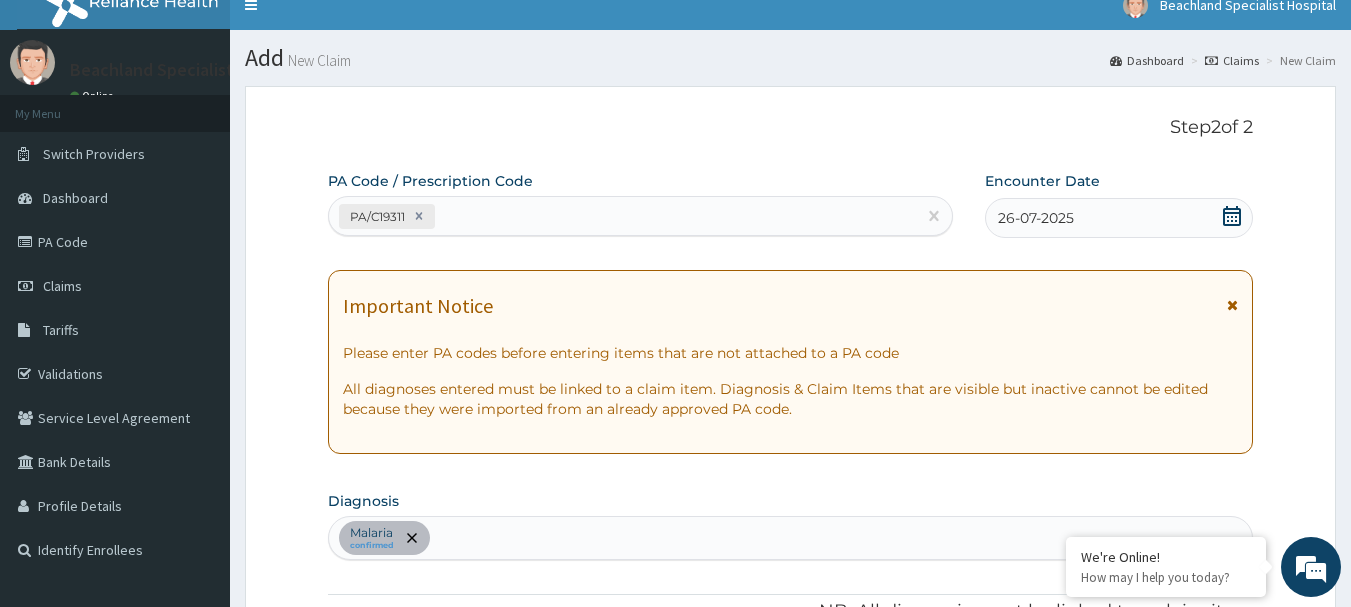 scroll, scrollTop: 0, scrollLeft: 0, axis: both 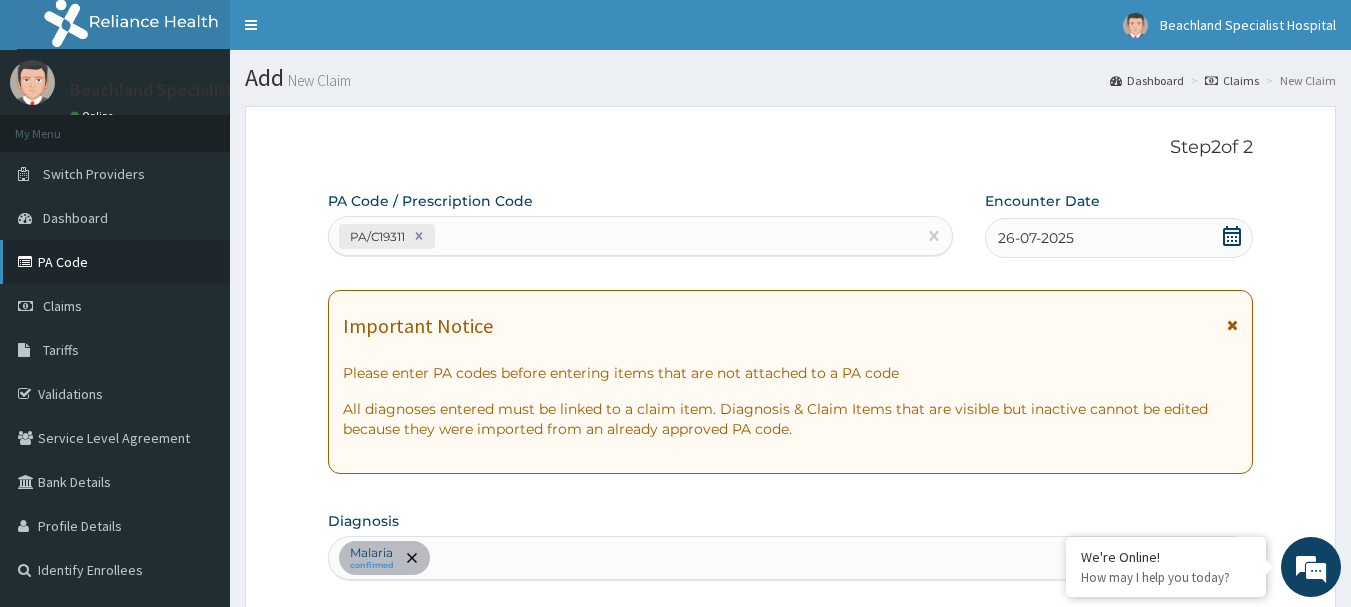 click on "PA Code" at bounding box center [115, 262] 